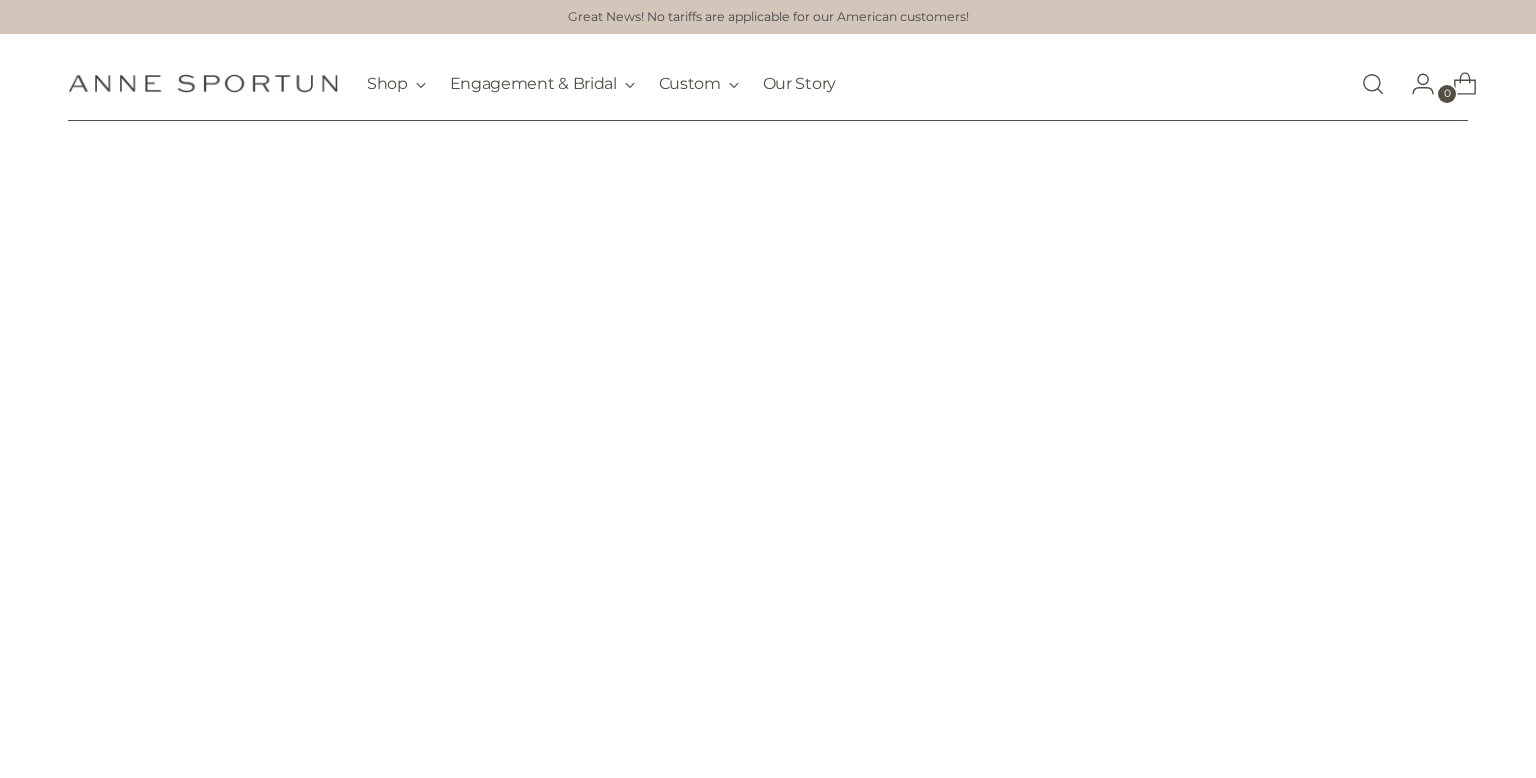scroll, scrollTop: 0, scrollLeft: 0, axis: both 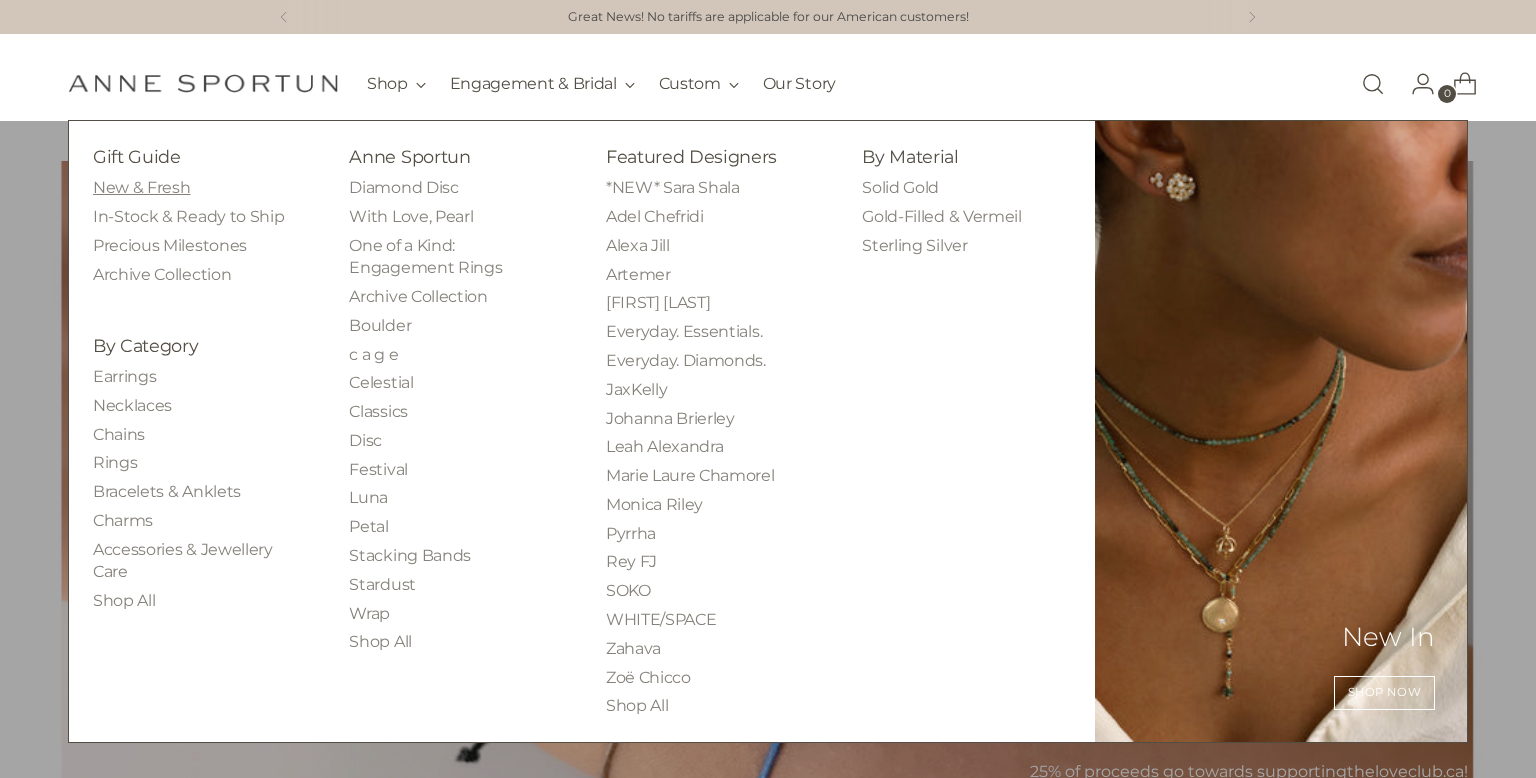 click on "New & Fresh" at bounding box center [141, 187] 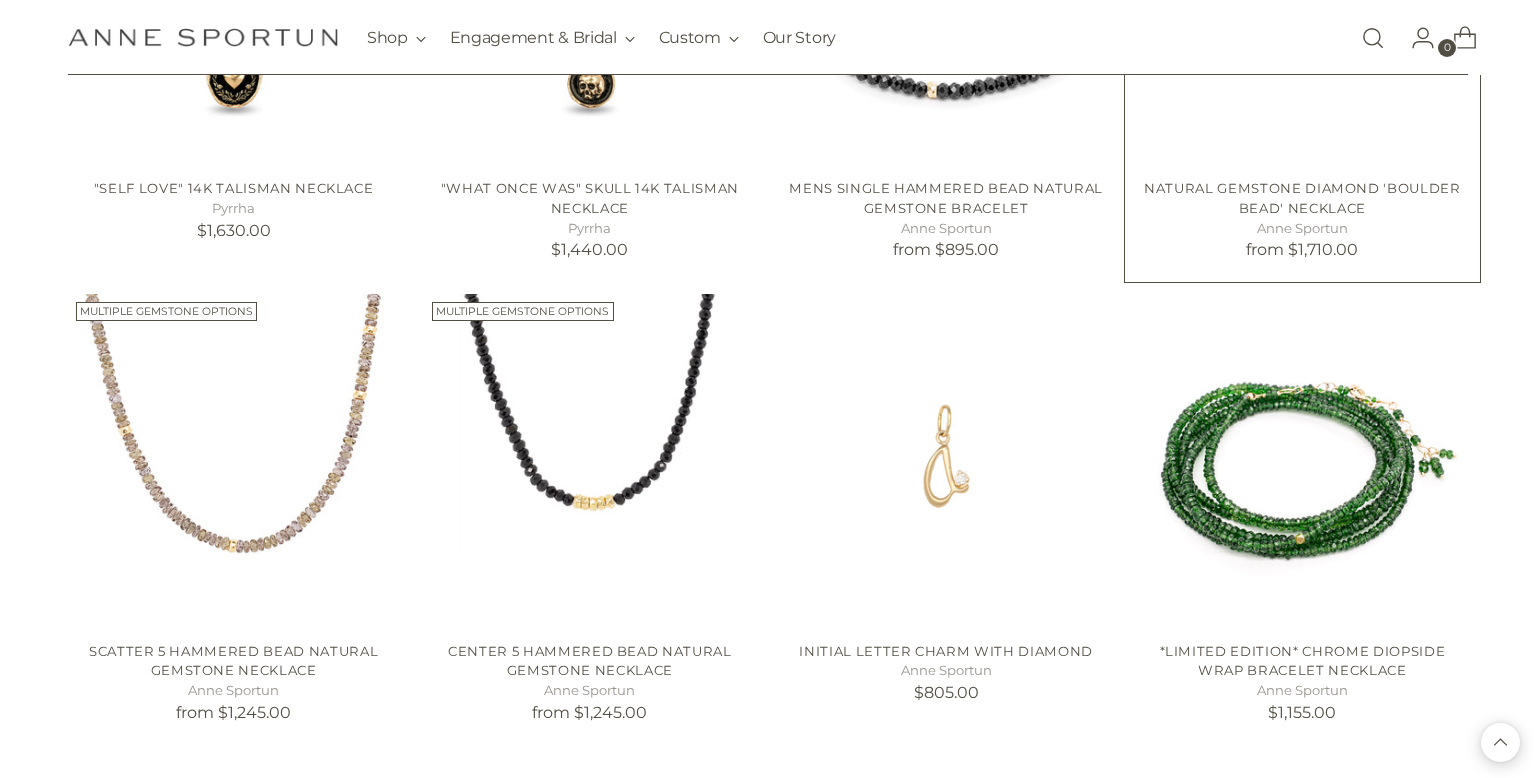 scroll, scrollTop: 1580, scrollLeft: 0, axis: vertical 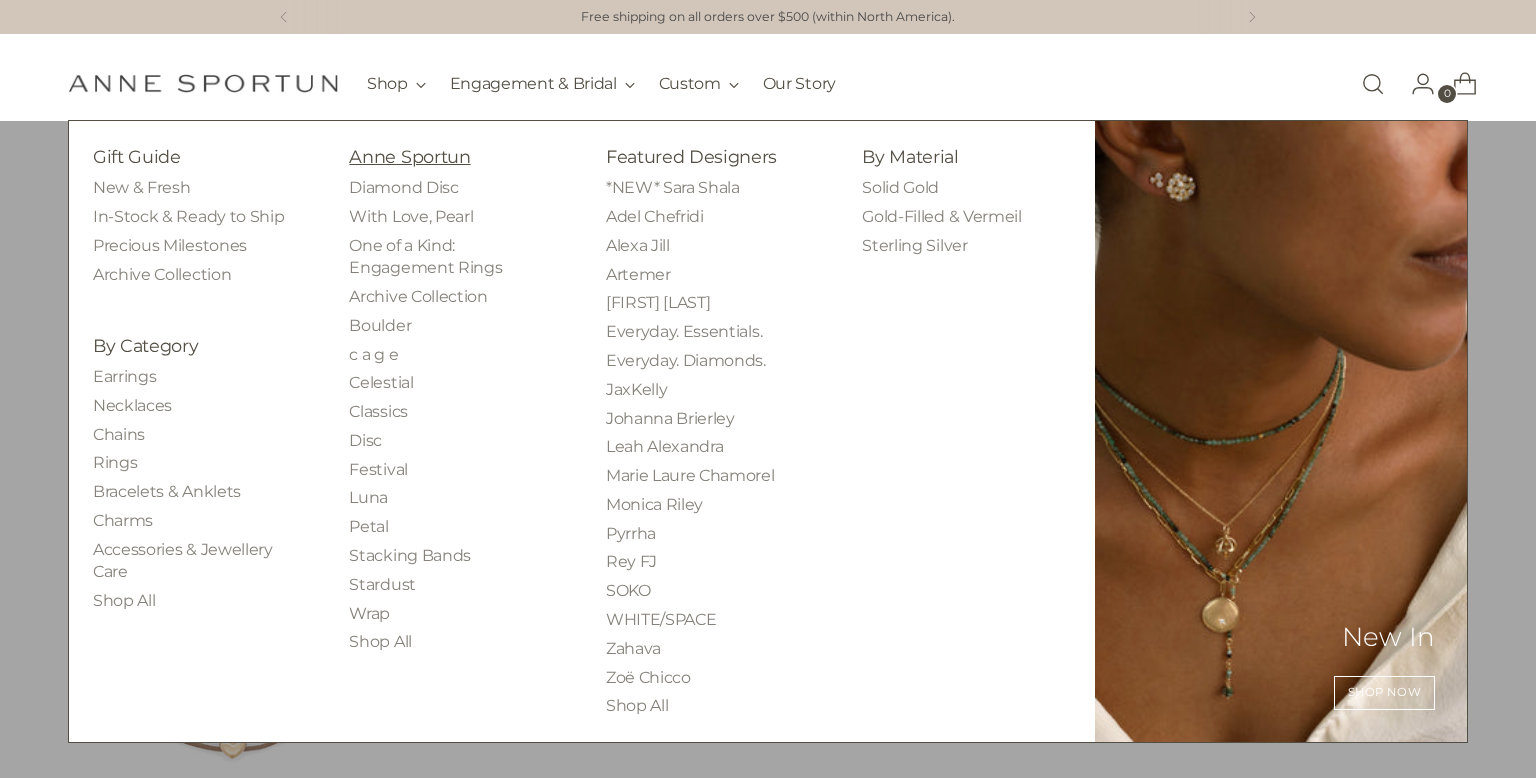 click on "Anne Sportun" at bounding box center (409, 156) 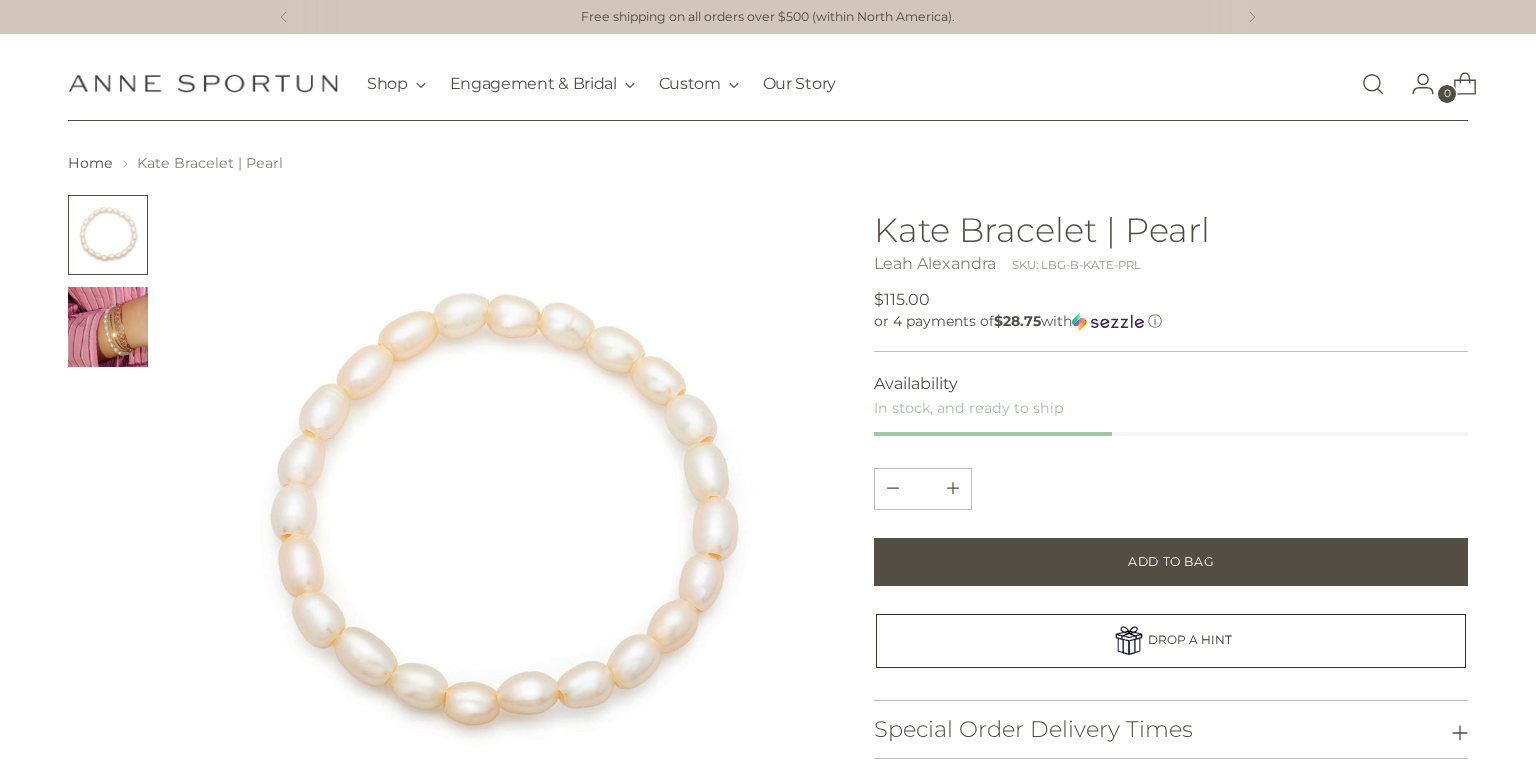 scroll, scrollTop: 0, scrollLeft: 0, axis: both 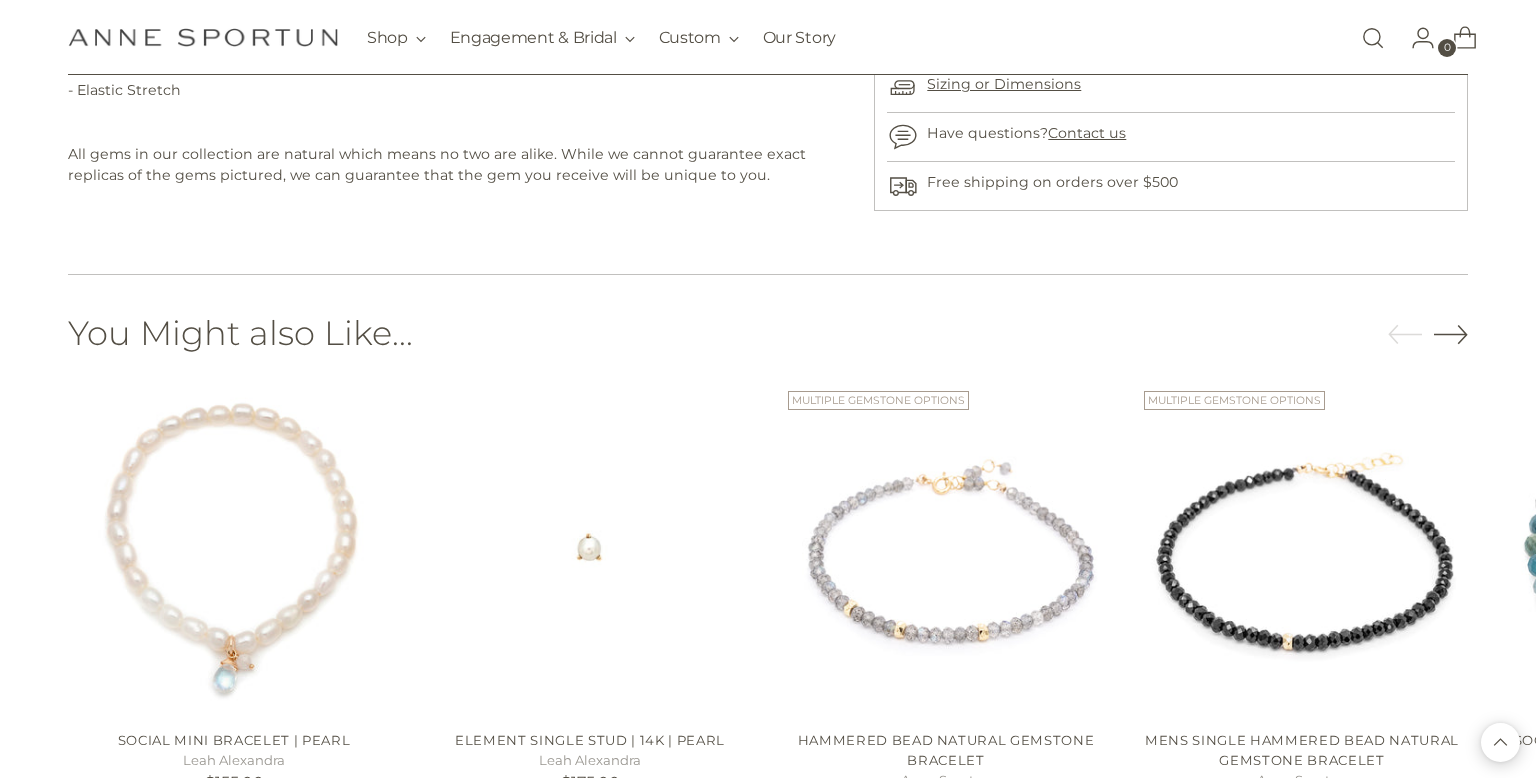 click 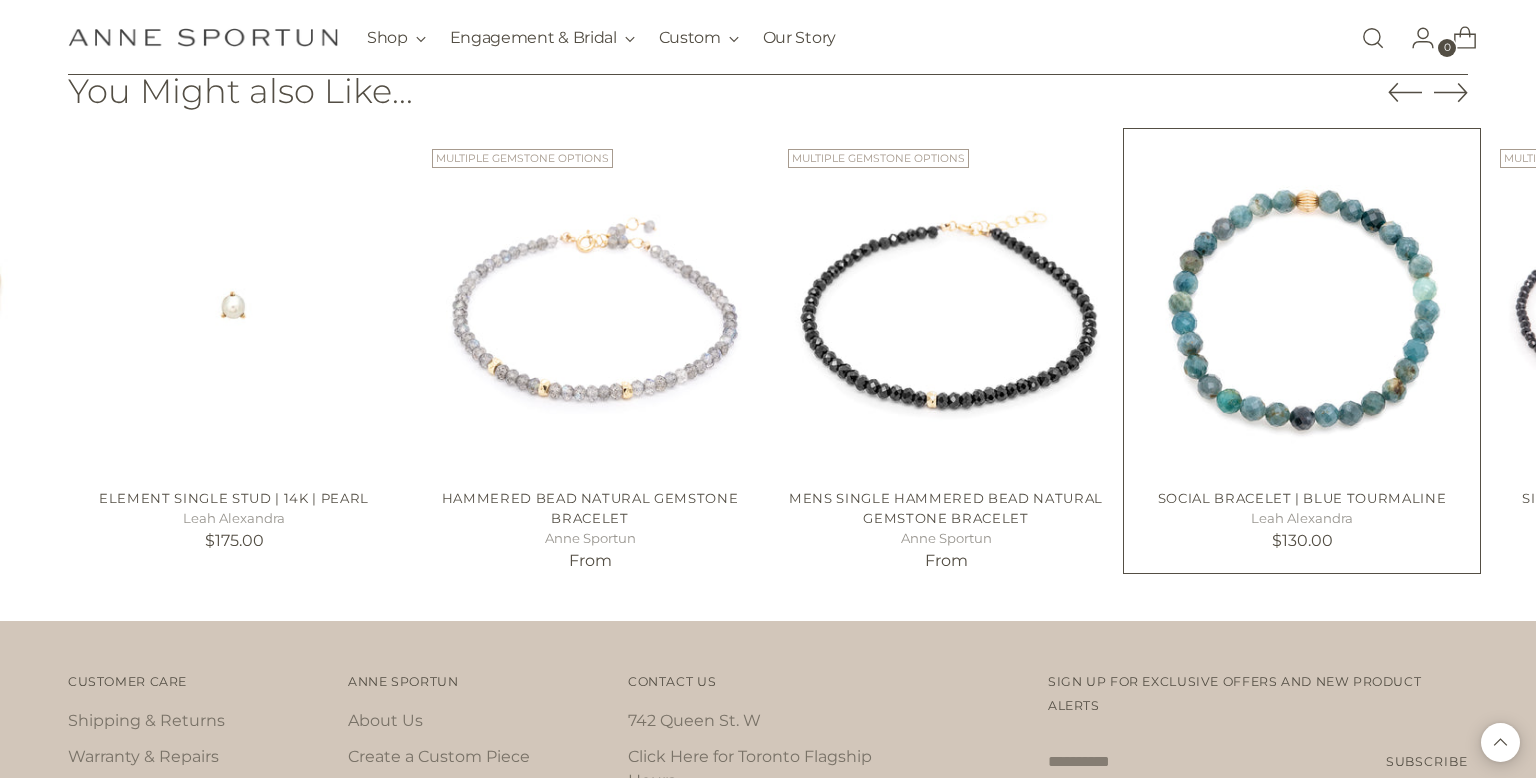scroll, scrollTop: 1088, scrollLeft: 0, axis: vertical 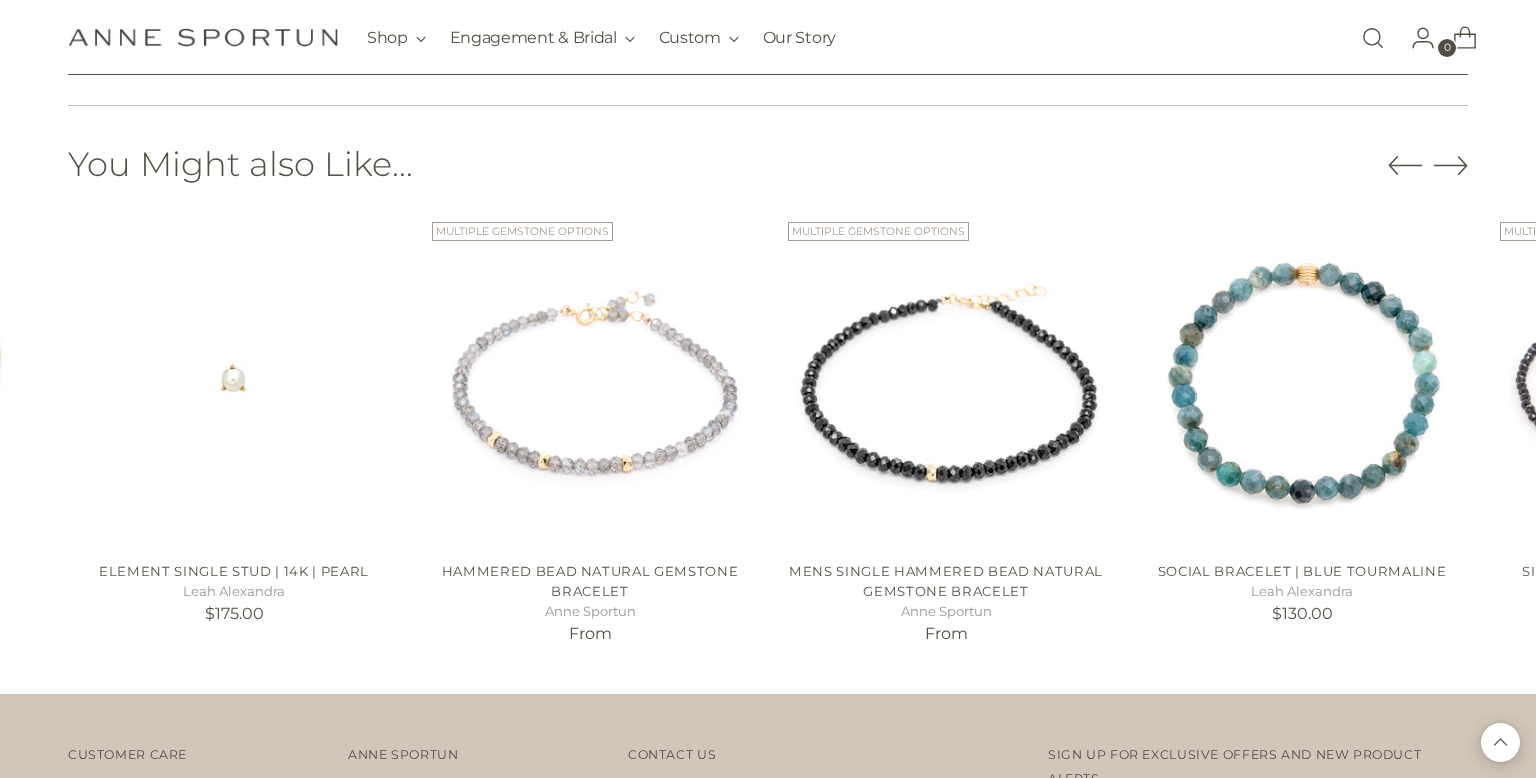 click 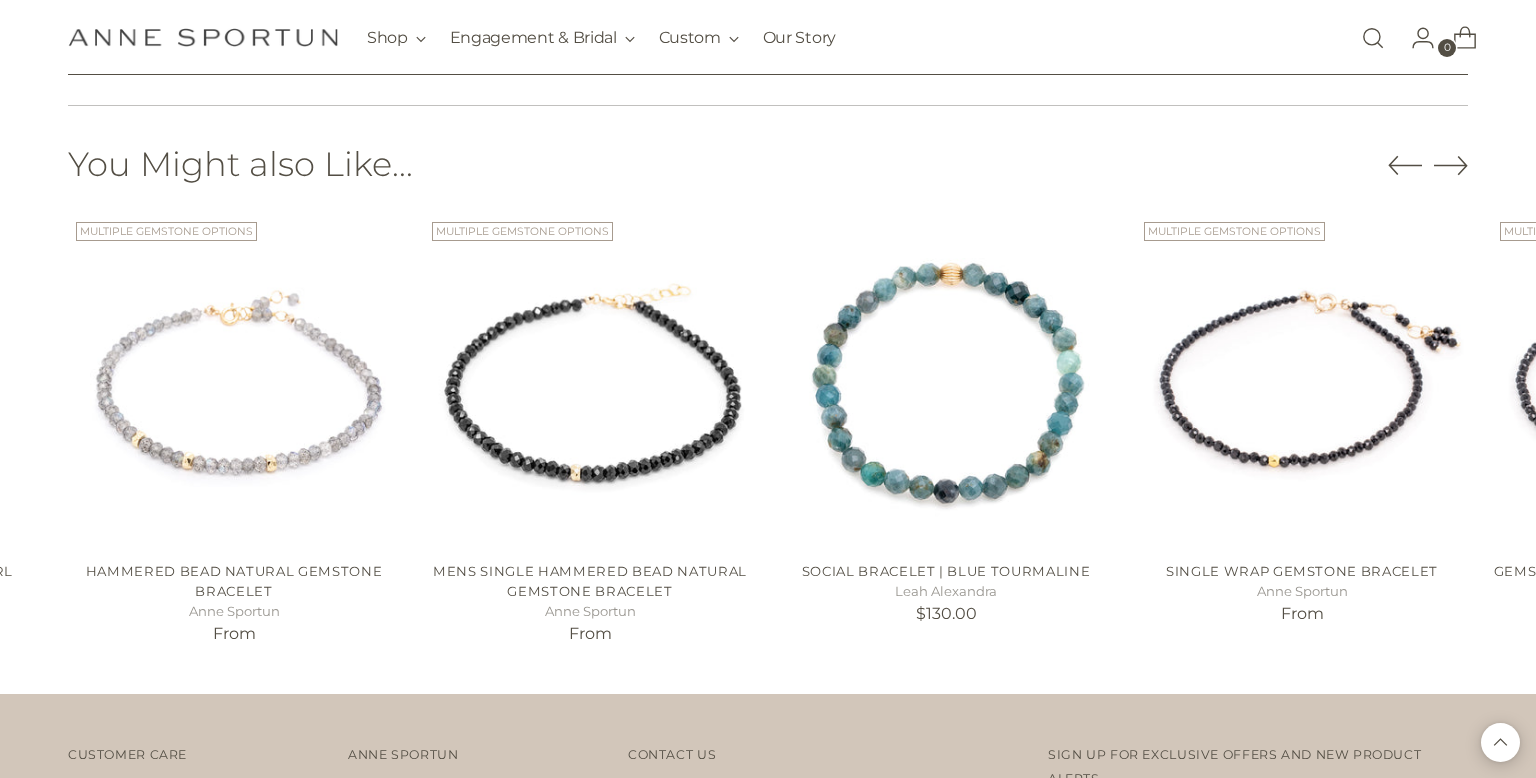click 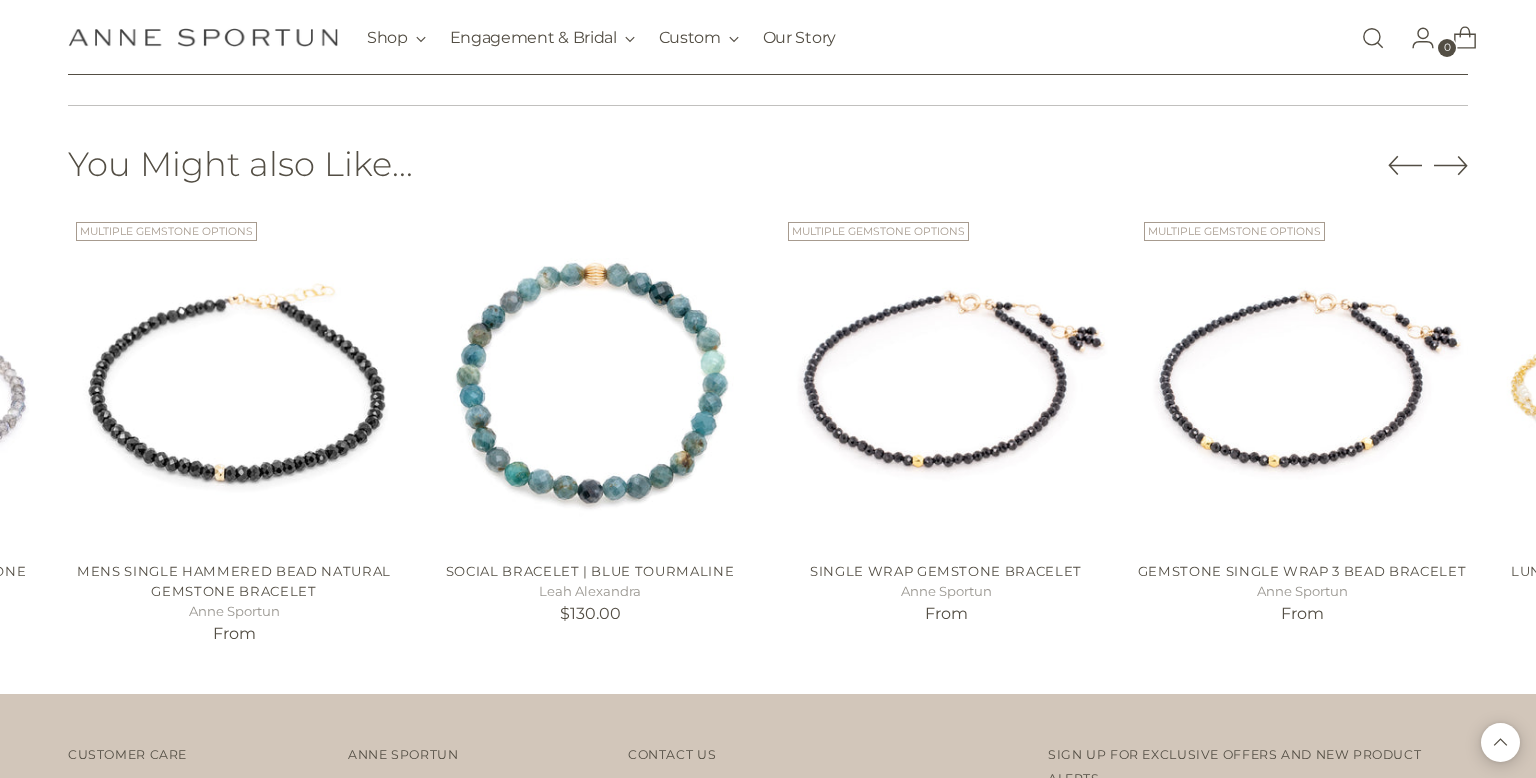 click 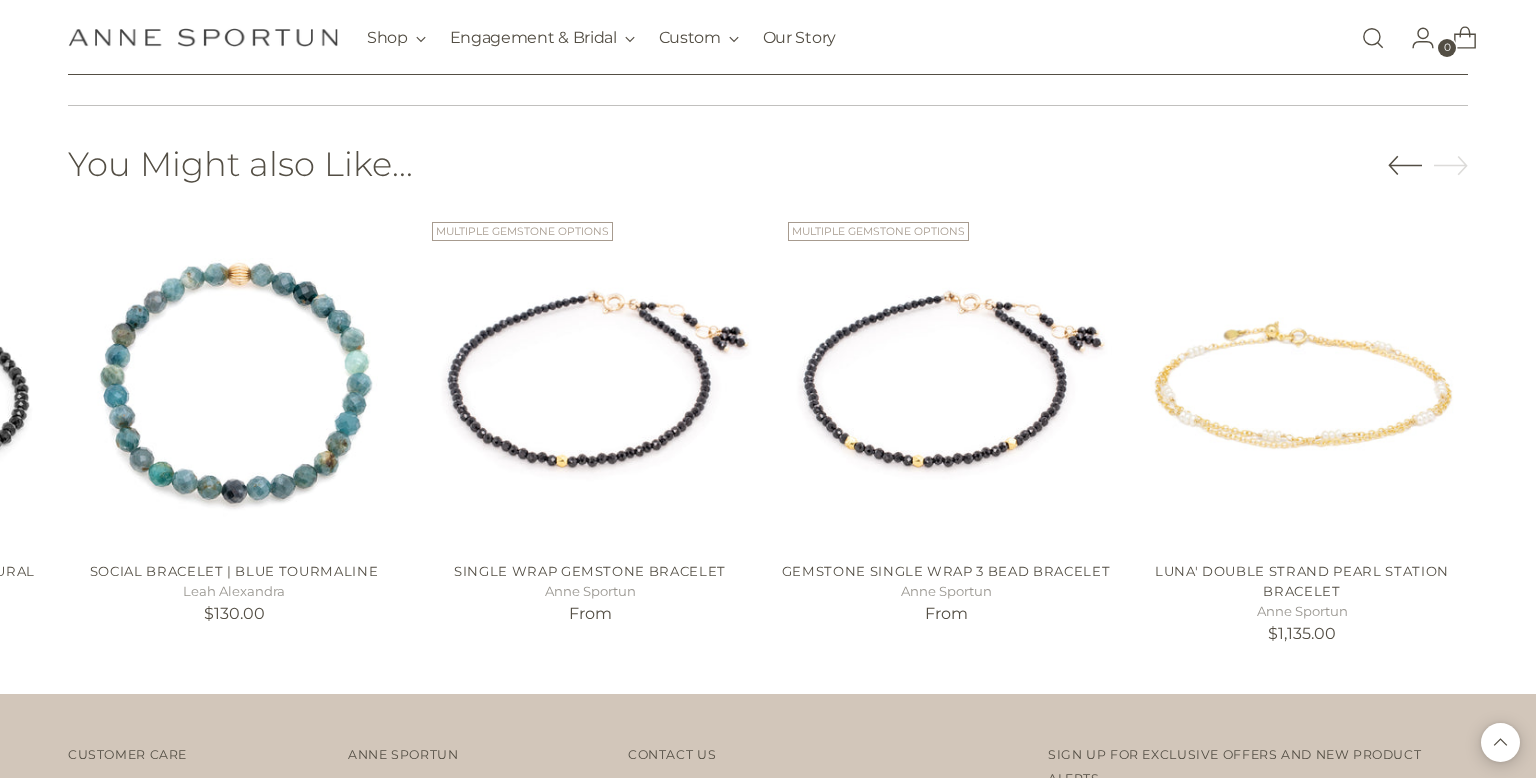scroll, scrollTop: 0, scrollLeft: 0, axis: both 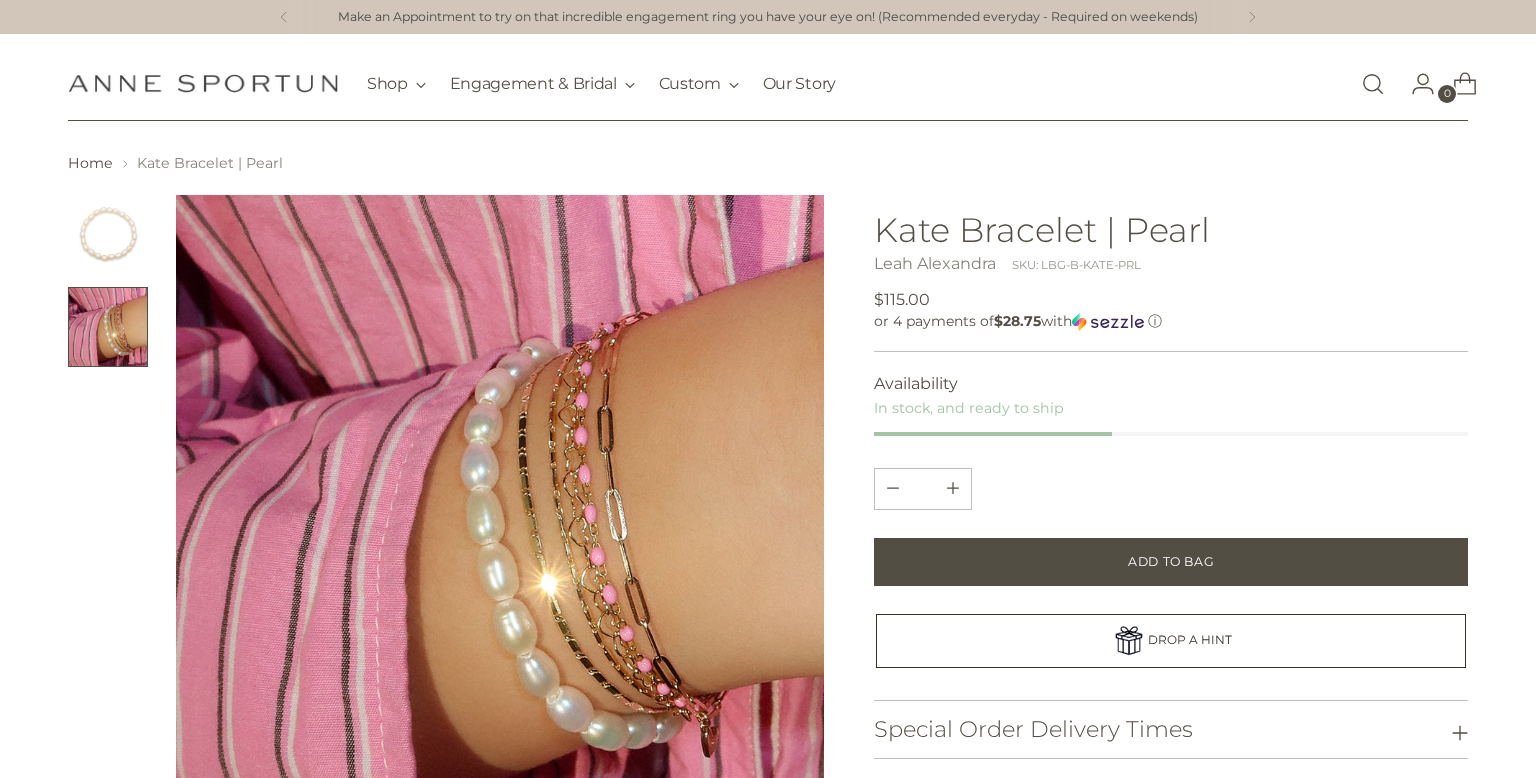 click on "Leah Alexandra" at bounding box center [935, 263] 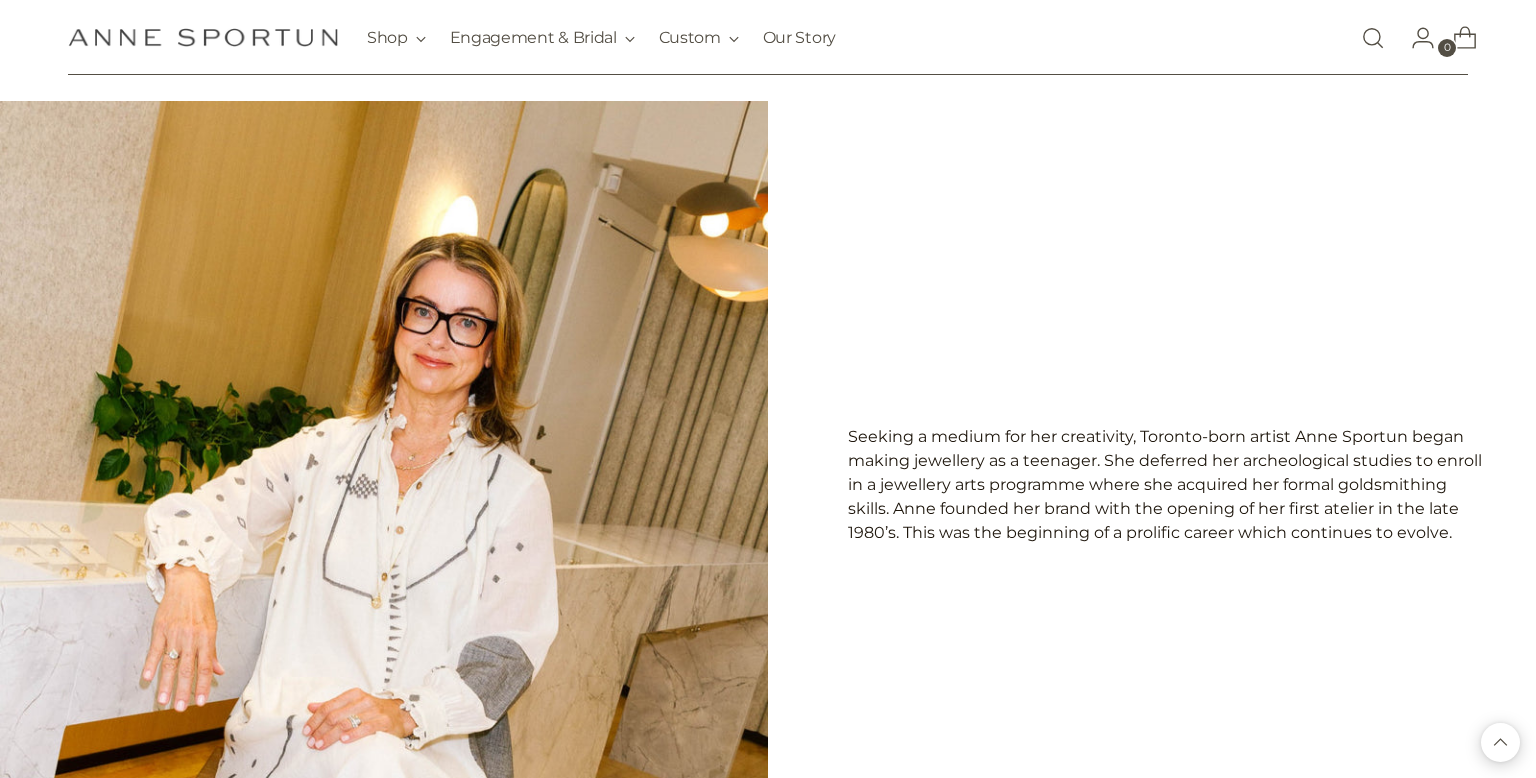 scroll, scrollTop: 0, scrollLeft: 0, axis: both 